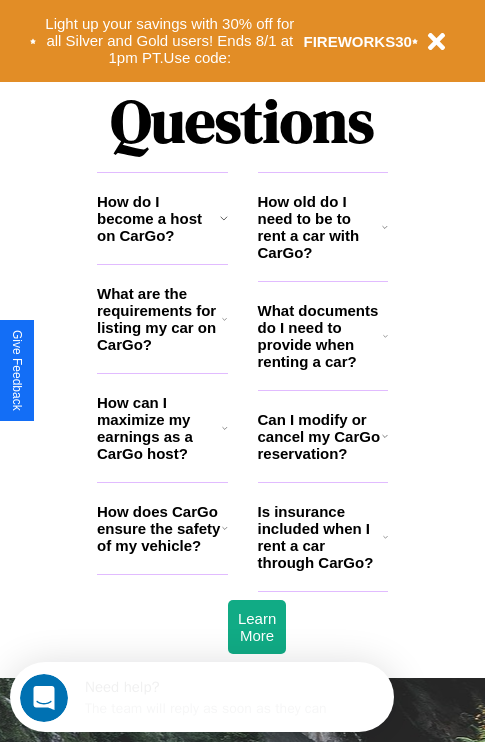 scroll, scrollTop: 2423, scrollLeft: 0, axis: vertical 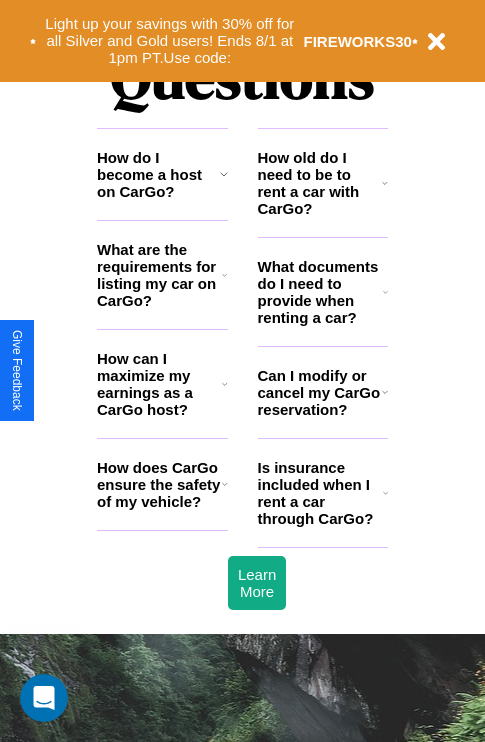 click on "What are the requirements for listing my car on CarGo?" at bounding box center (159, 275) 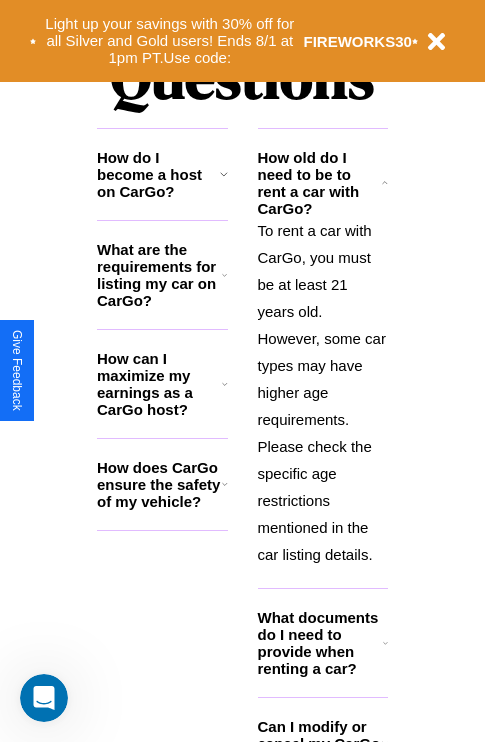 click 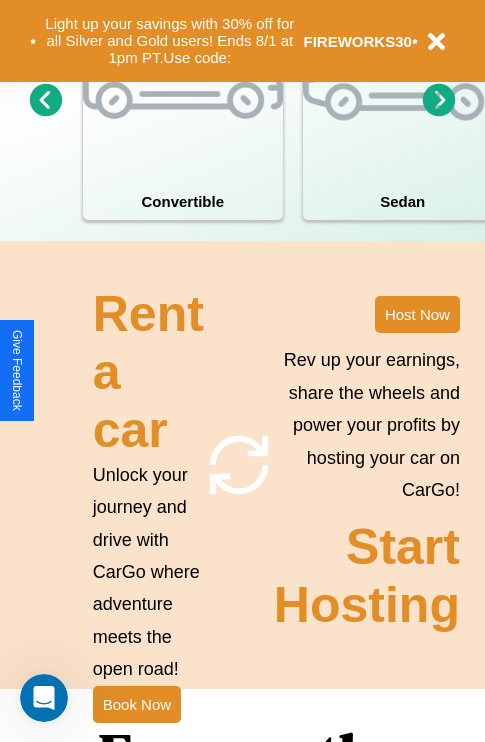 scroll, scrollTop: 1558, scrollLeft: 0, axis: vertical 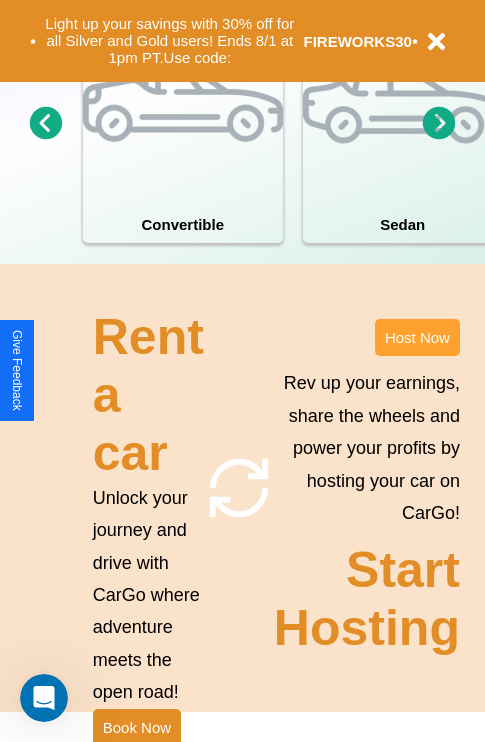 click on "Host Now" at bounding box center [417, 337] 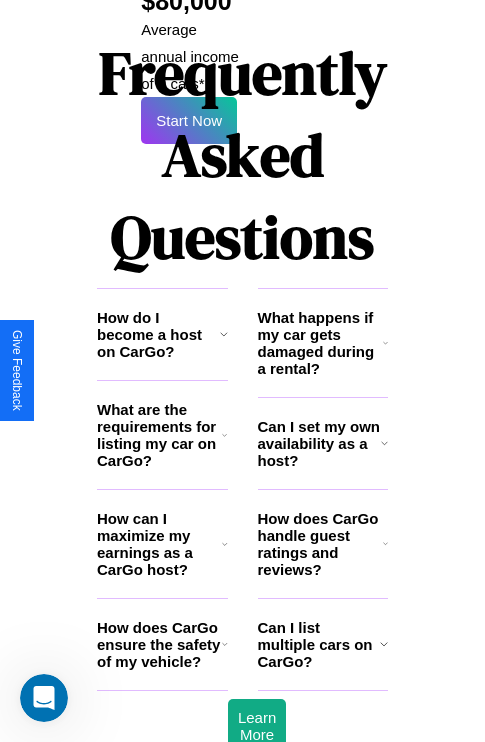 scroll, scrollTop: 3255, scrollLeft: 0, axis: vertical 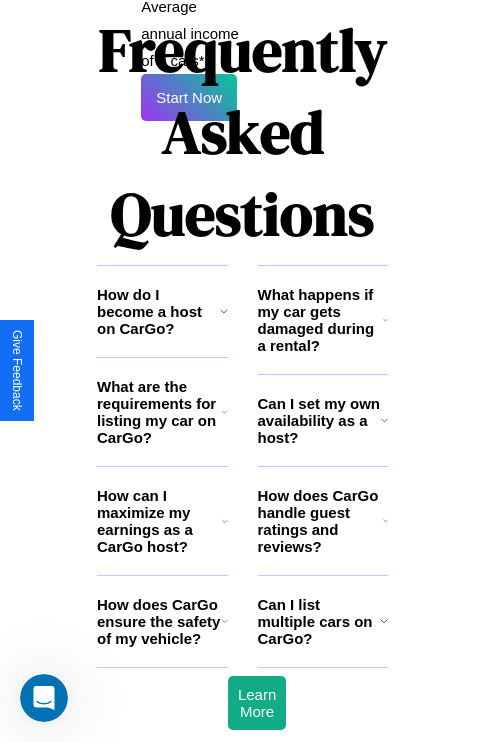 click on "How does CarGo handle guest ratings and reviews?" at bounding box center (320, 521) 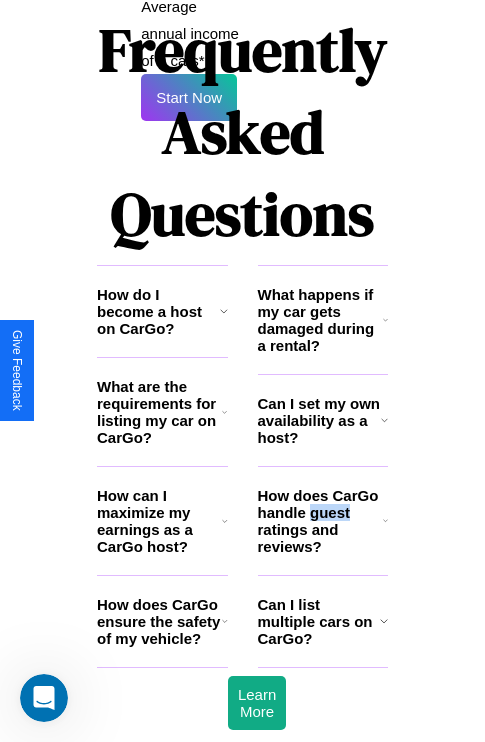 click on "How does CarGo handle guest ratings and reviews?" at bounding box center [320, 521] 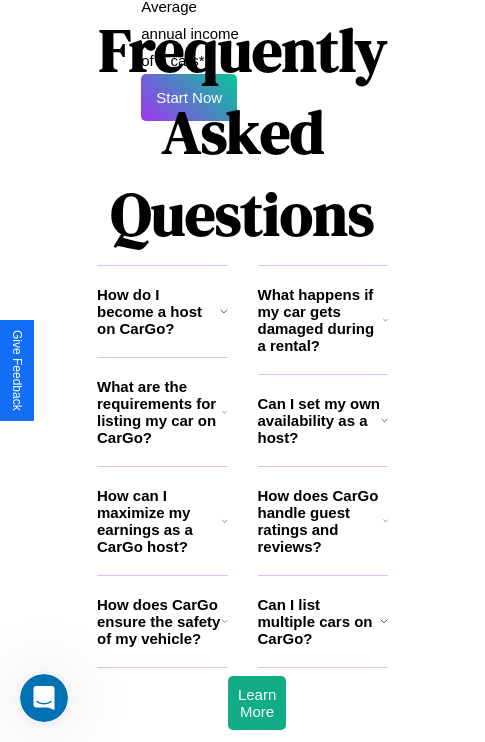 click on "What happens if my car gets damaged during a rental?" at bounding box center [320, 320] 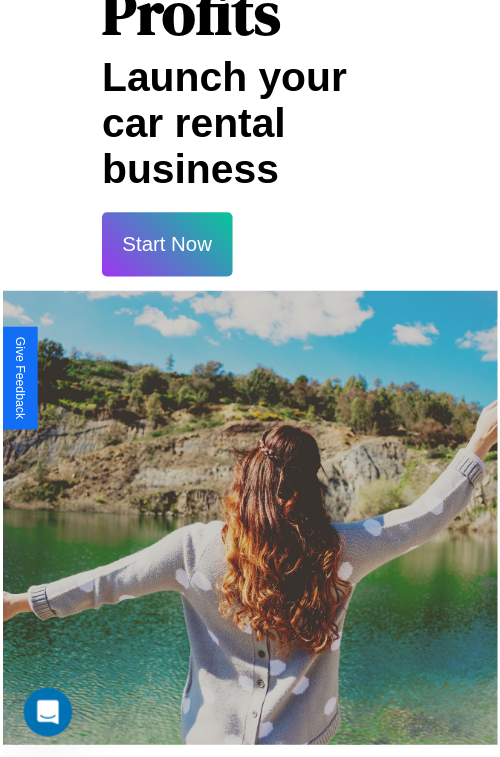 scroll, scrollTop: 35, scrollLeft: 0, axis: vertical 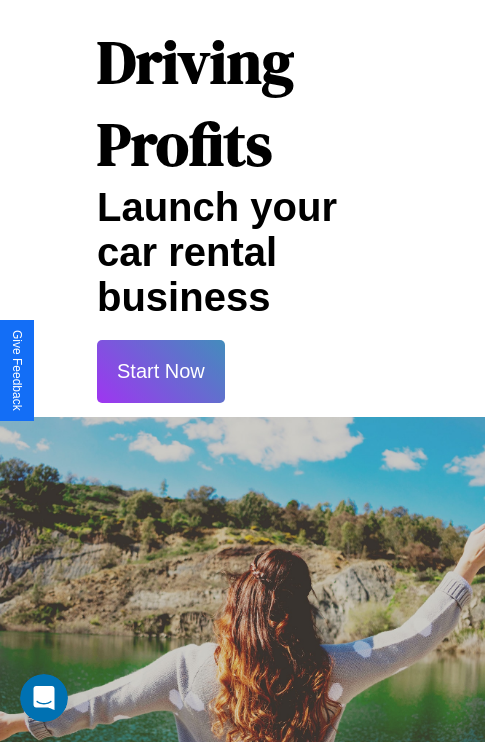 click on "Start Now" at bounding box center [161, 371] 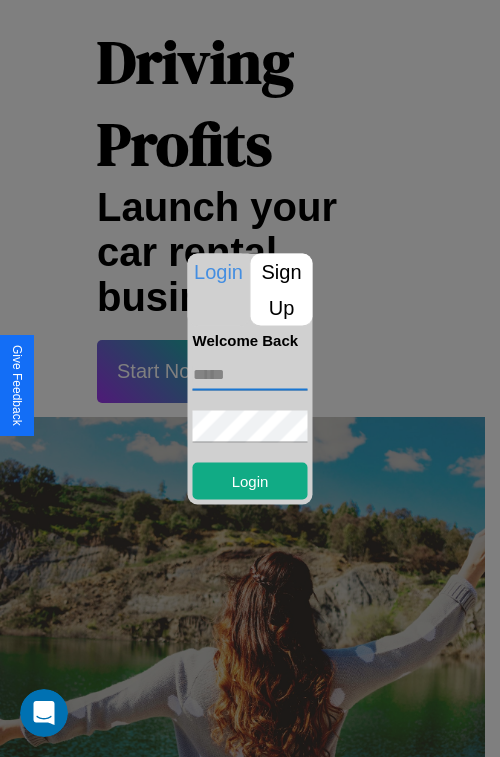 click at bounding box center [250, 374] 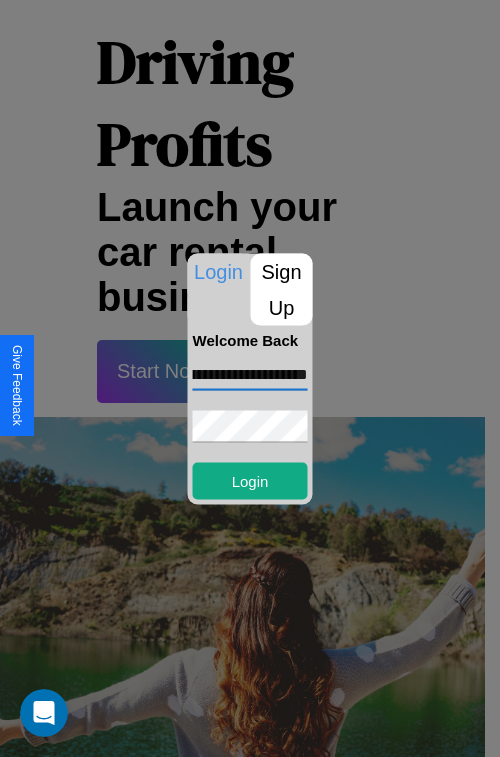 scroll, scrollTop: 0, scrollLeft: 79, axis: horizontal 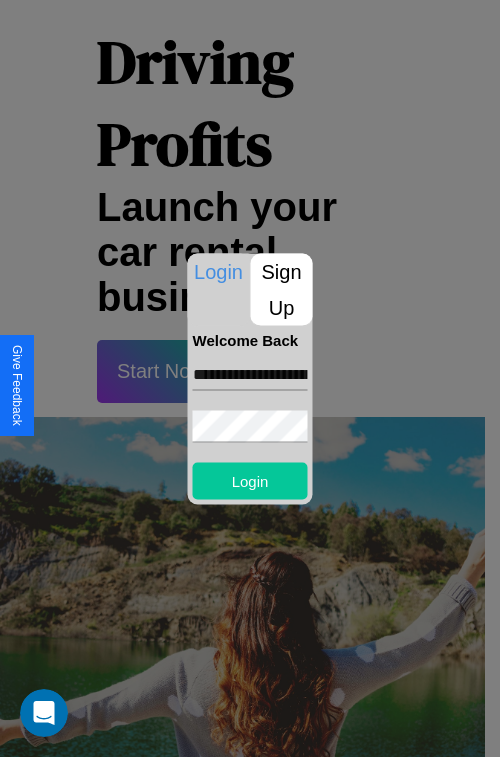 click on "Login" at bounding box center (250, 480) 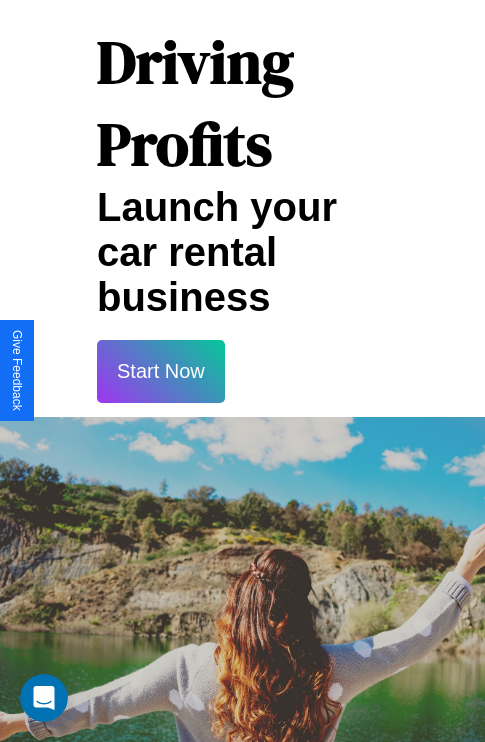 scroll, scrollTop: 37, scrollLeft: 0, axis: vertical 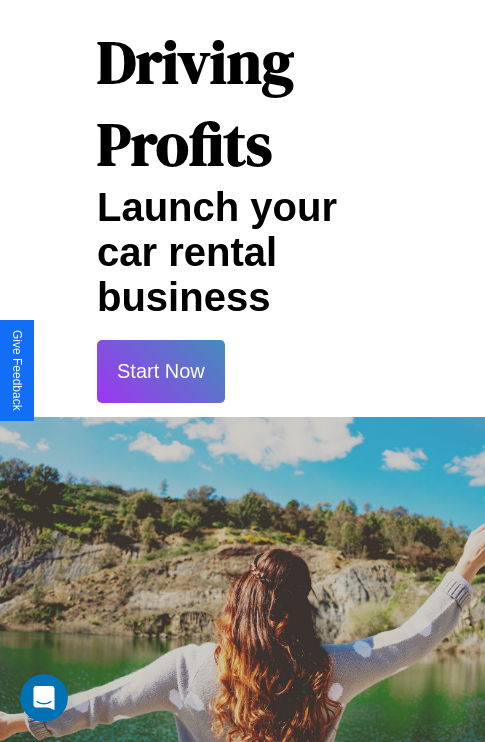 click on "Start Now" at bounding box center (161, 371) 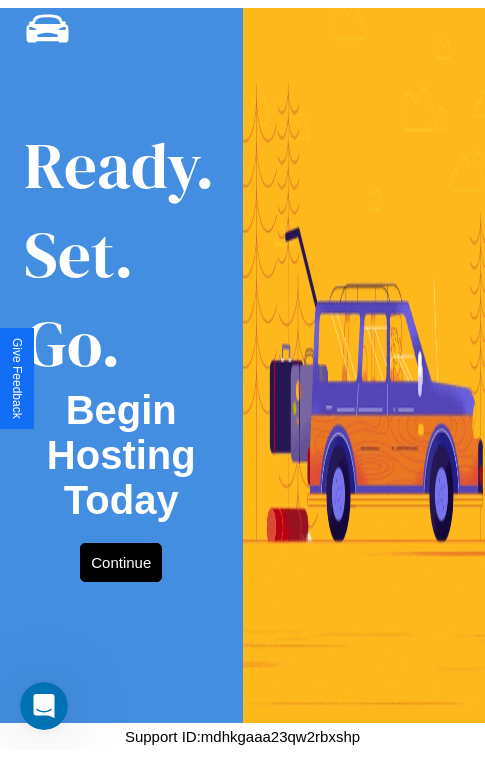 scroll, scrollTop: 0, scrollLeft: 0, axis: both 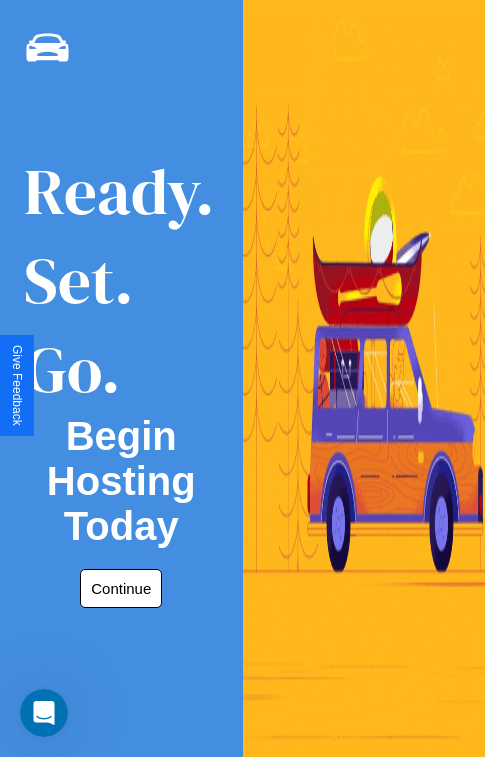 click on "Continue" at bounding box center [121, 588] 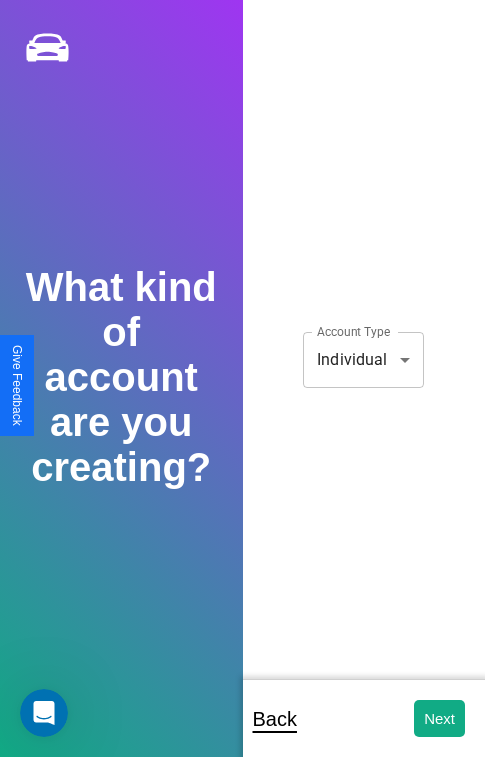 click on "**********" at bounding box center (242, 392) 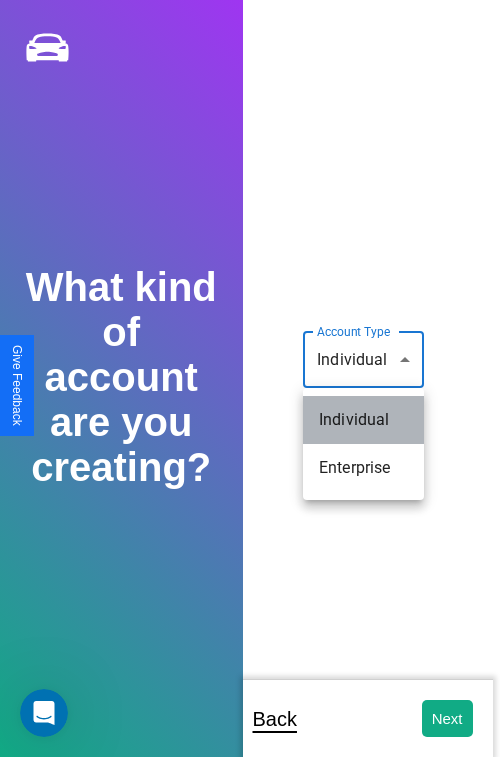 click on "Individual" at bounding box center (363, 420) 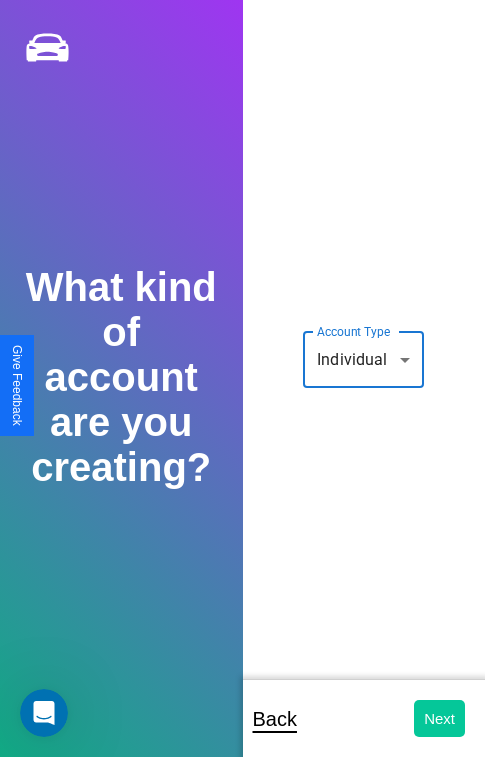 click on "Next" at bounding box center (439, 718) 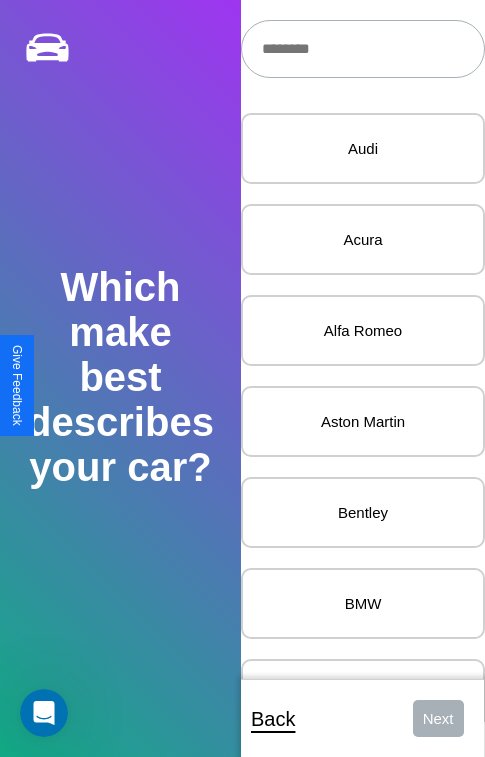 scroll, scrollTop: 27, scrollLeft: 0, axis: vertical 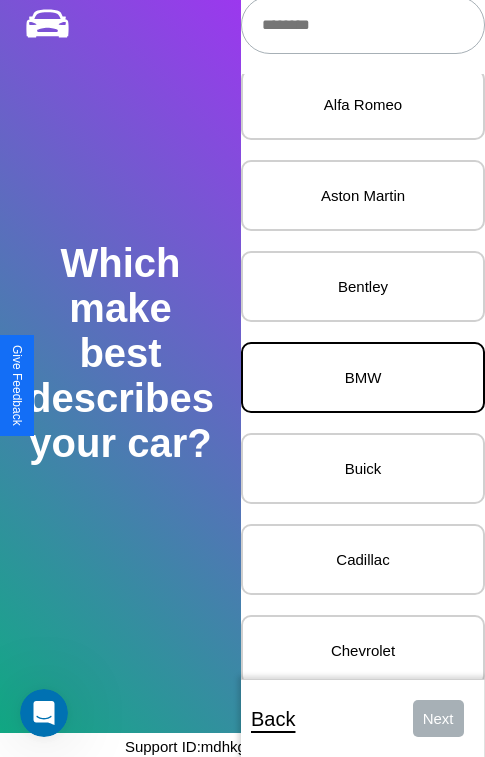 click on "BMW" at bounding box center [363, 377] 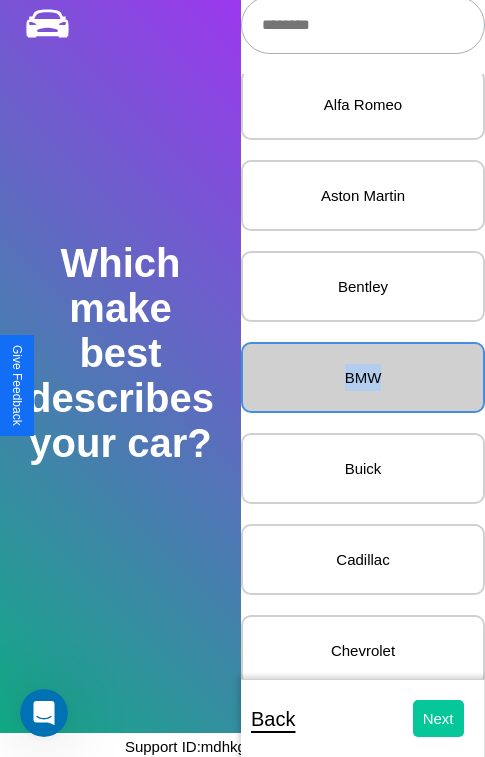 click on "Next" at bounding box center [438, 718] 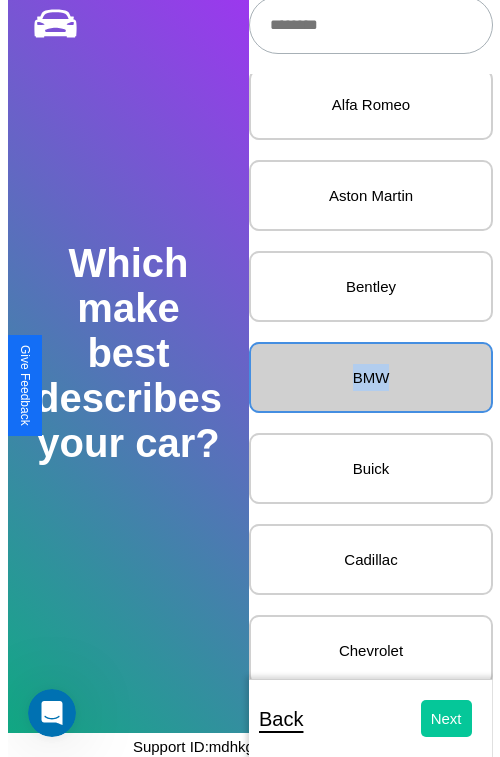 scroll, scrollTop: 0, scrollLeft: 0, axis: both 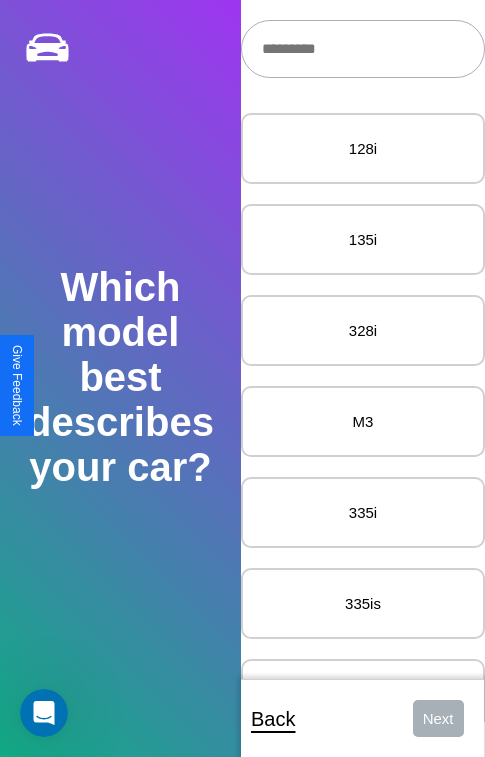 click at bounding box center (363, 49) 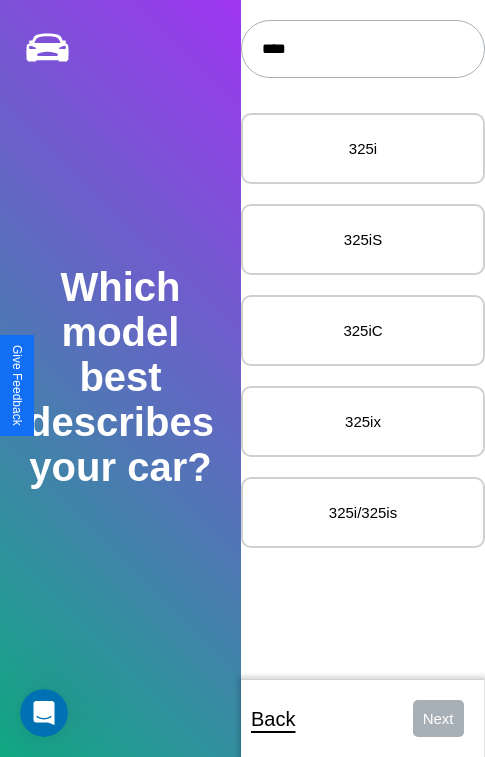 type on "****" 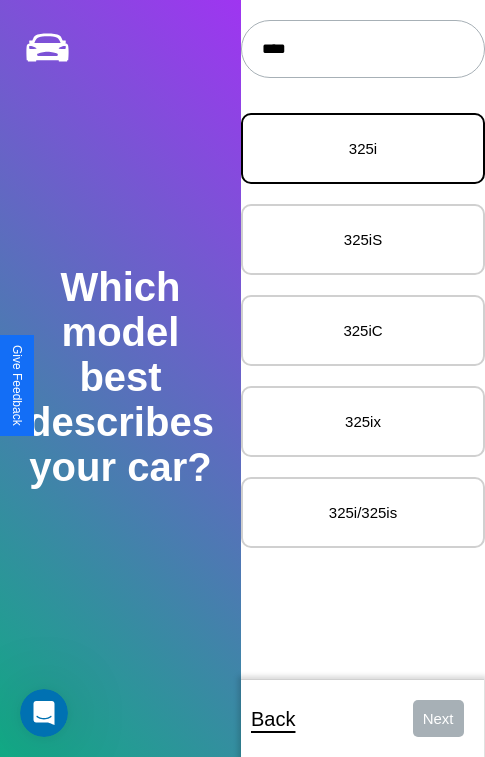 click on "325i" at bounding box center [363, 148] 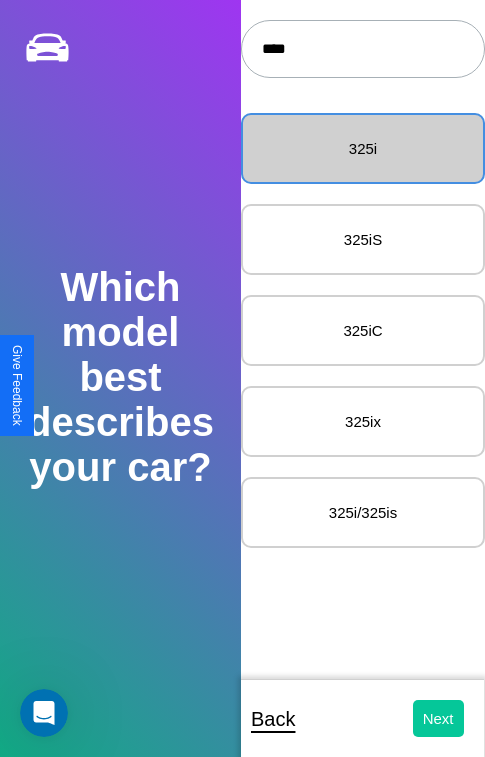 click on "Next" at bounding box center [438, 718] 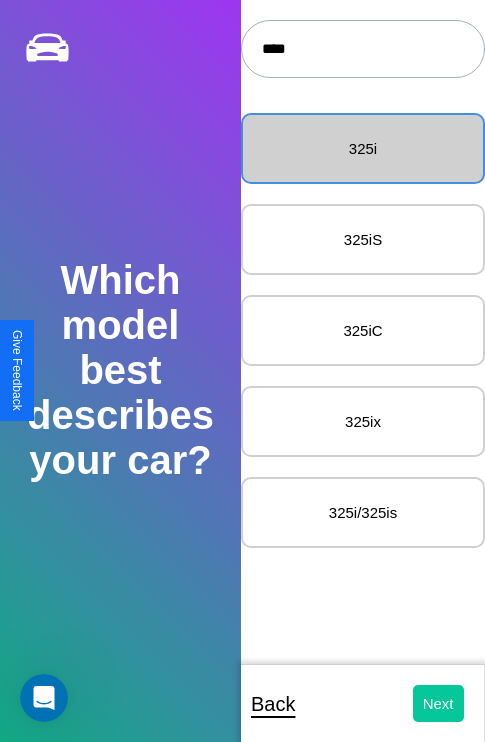select on "*****" 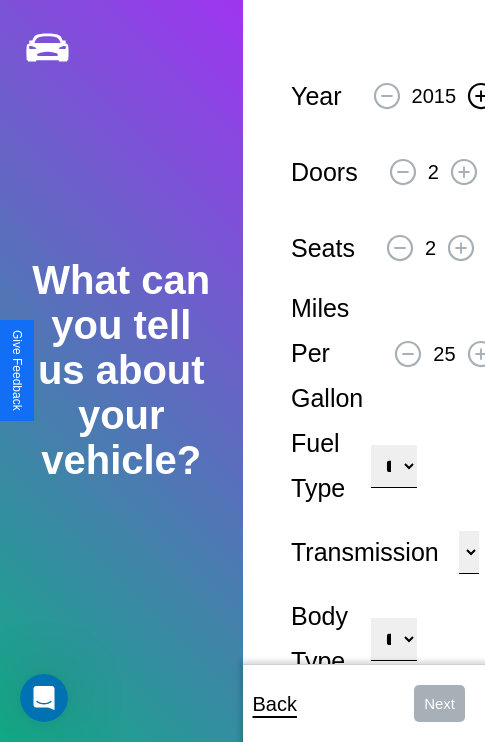 click 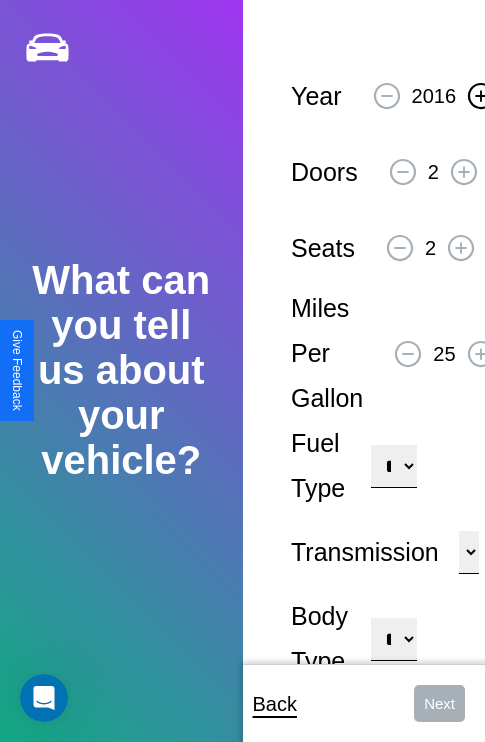 click 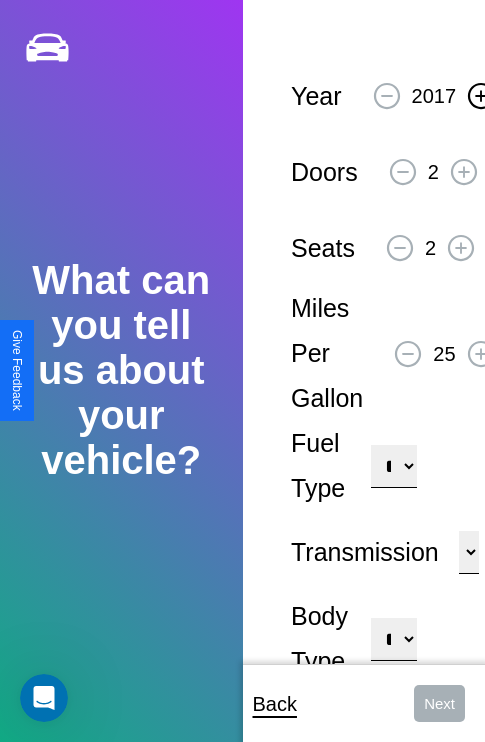 click 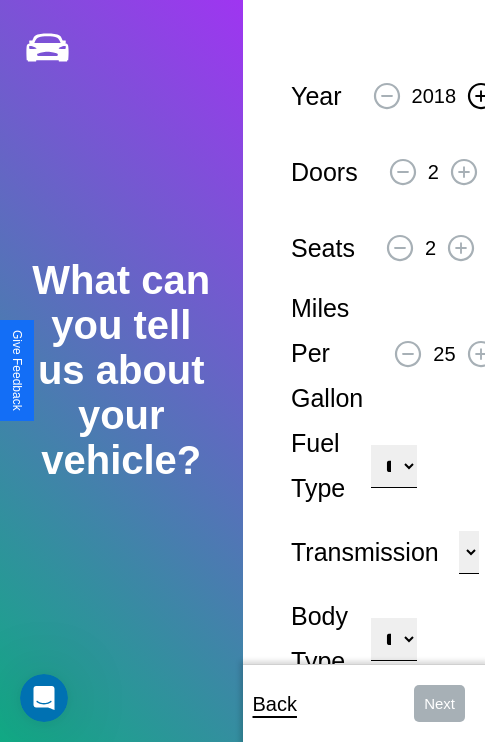 click 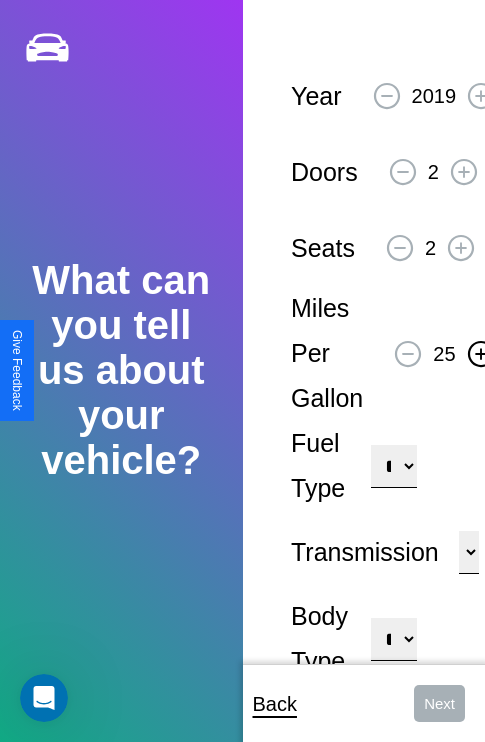 click 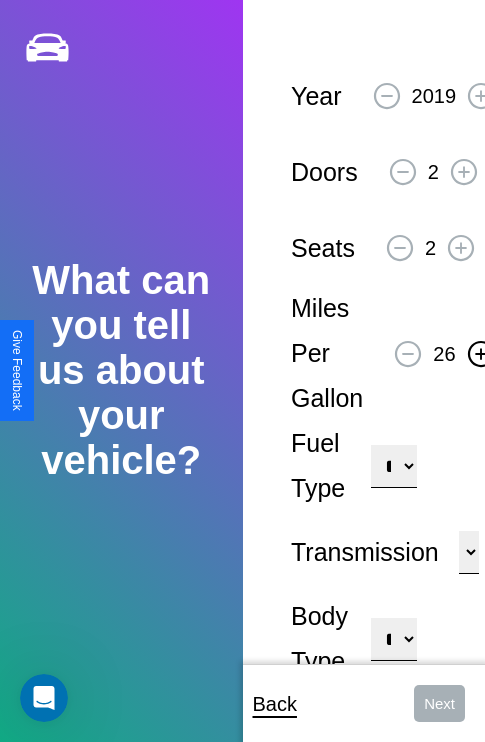 click 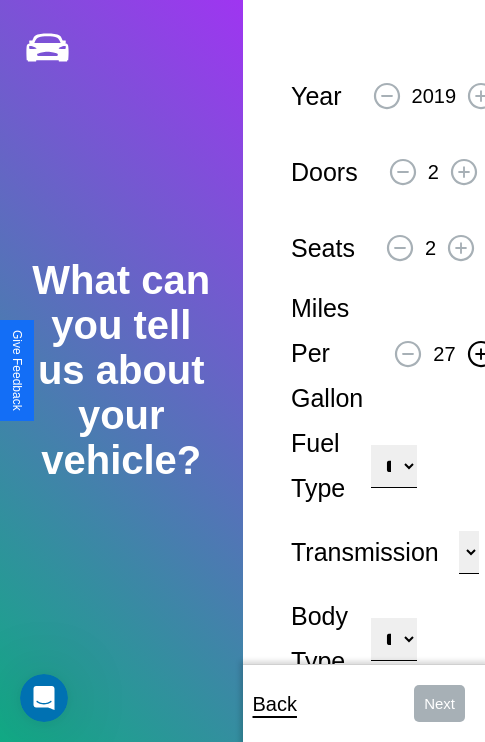 click 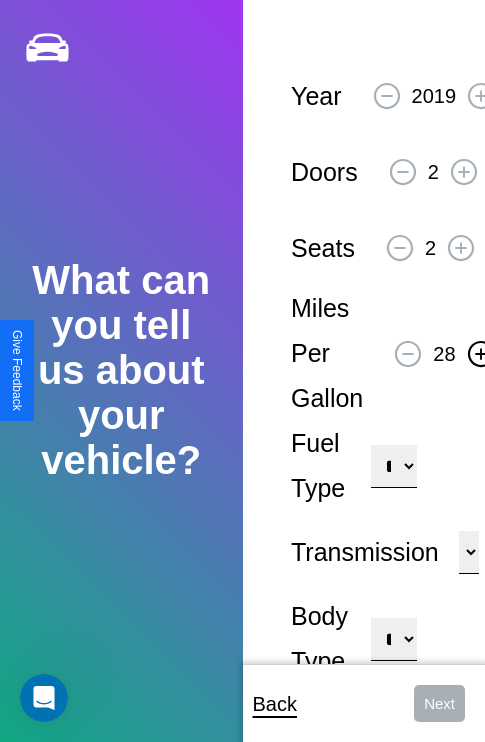 click 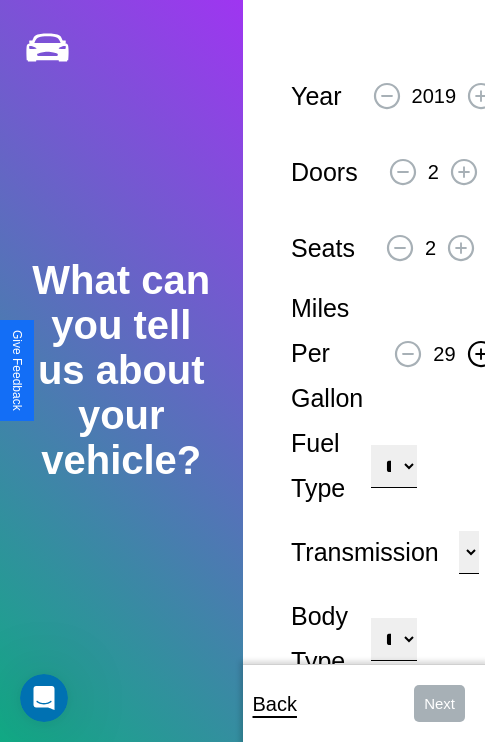 click 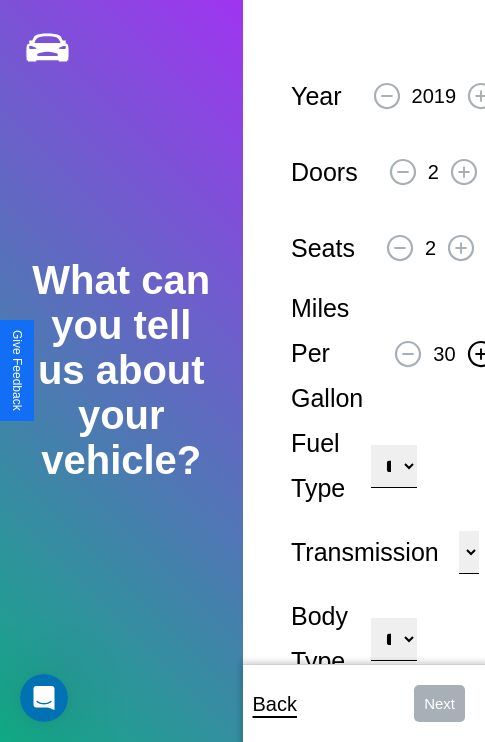 click 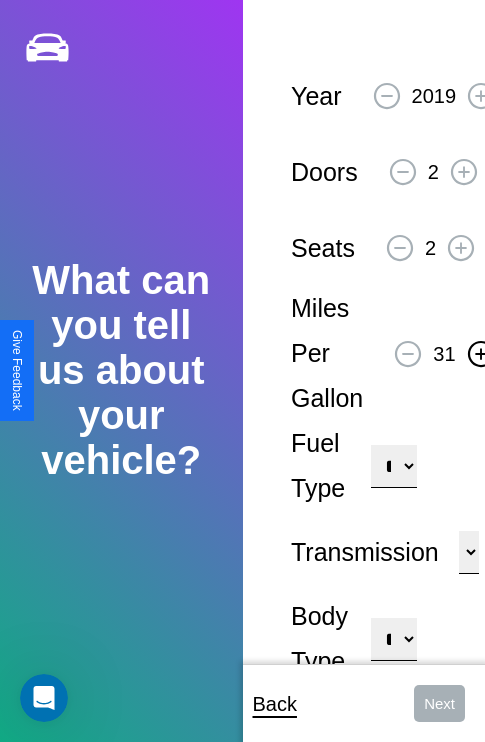 click on "**********" at bounding box center (393, 466) 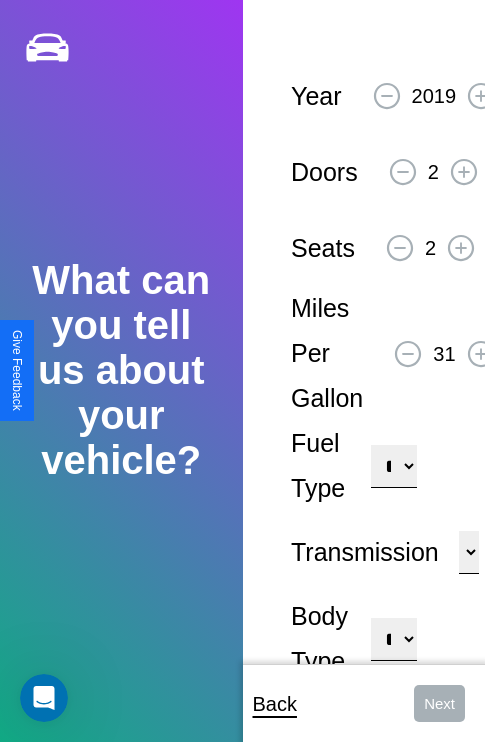 select on "***" 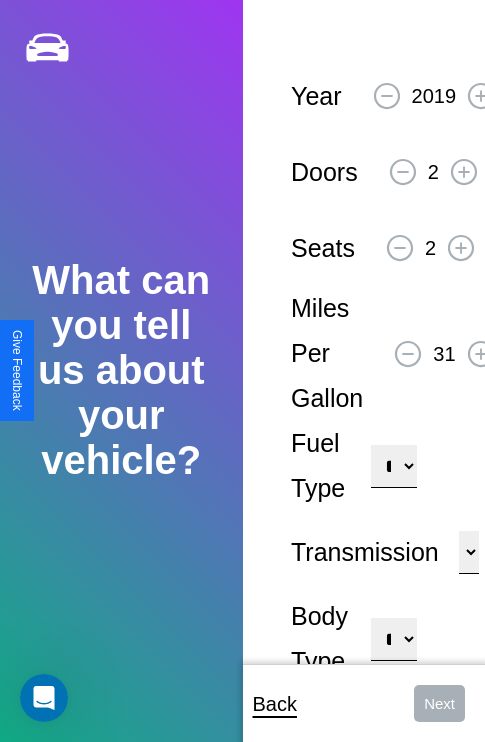 click on "****** ********* ******" at bounding box center (469, 552) 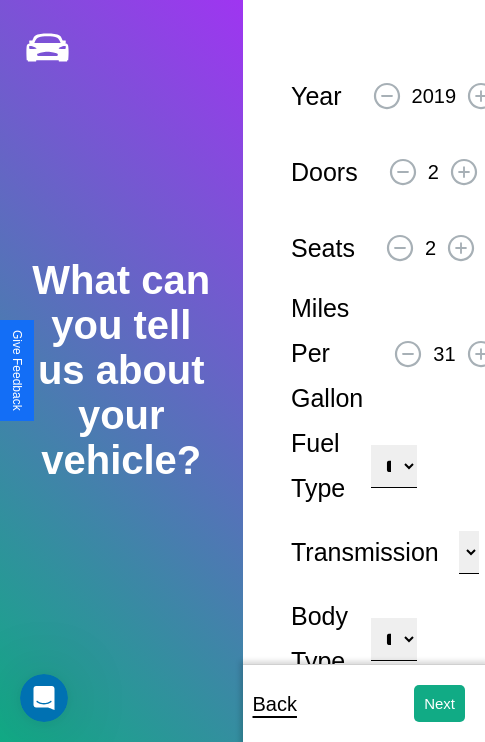 click on "**********" at bounding box center (393, 639) 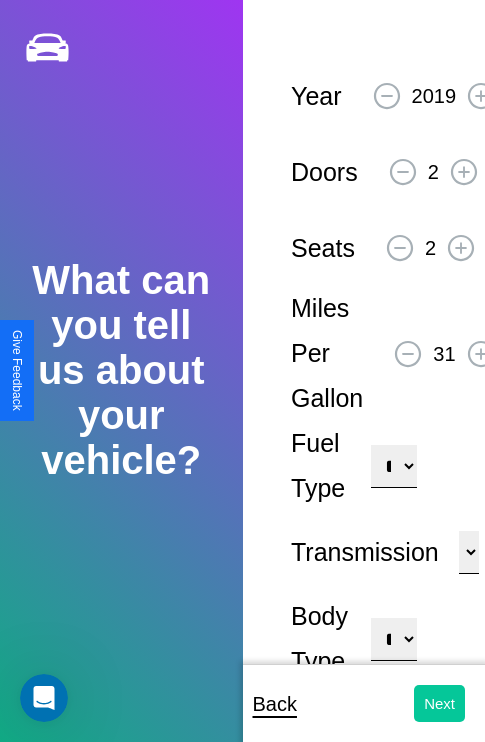 click on "Next" at bounding box center [439, 703] 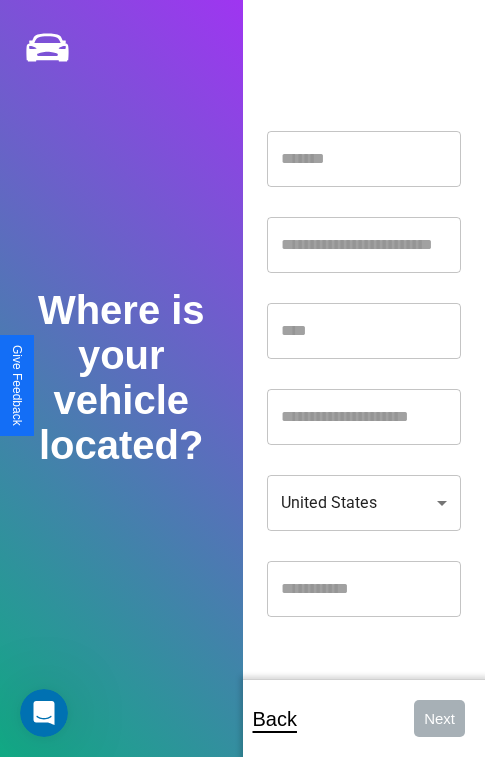 click at bounding box center (364, 159) 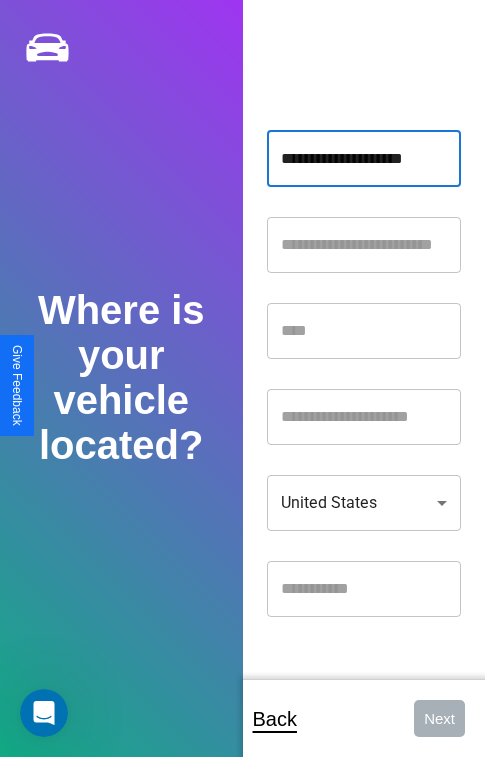 type on "**********" 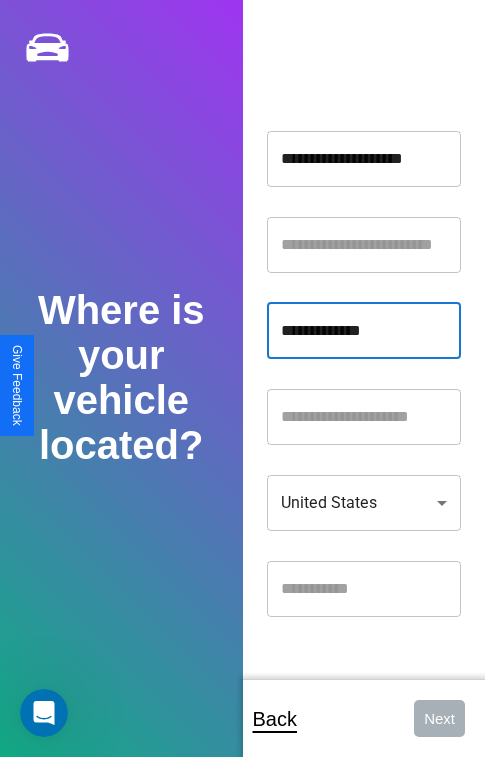 type on "**********" 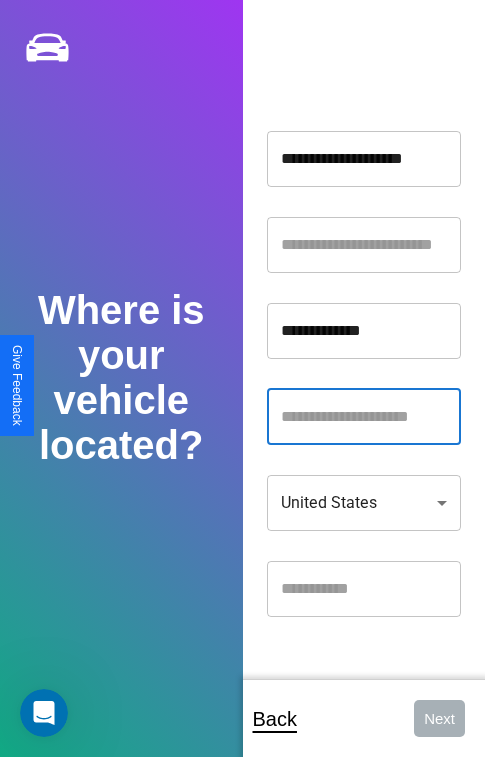 click at bounding box center [364, 417] 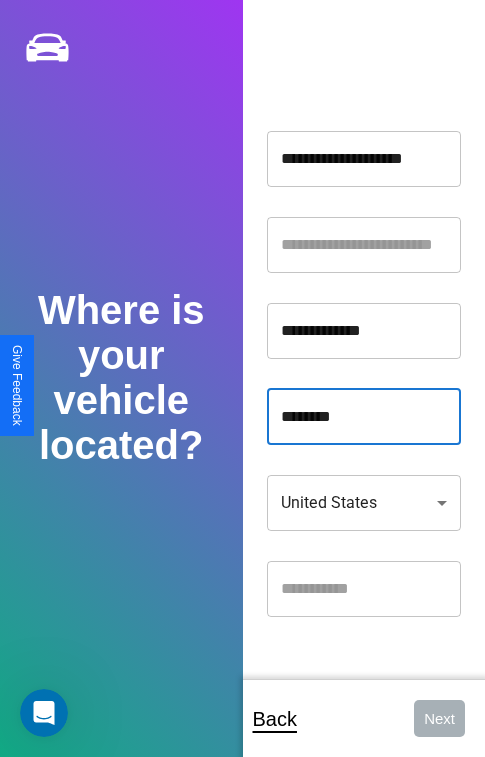 type on "********" 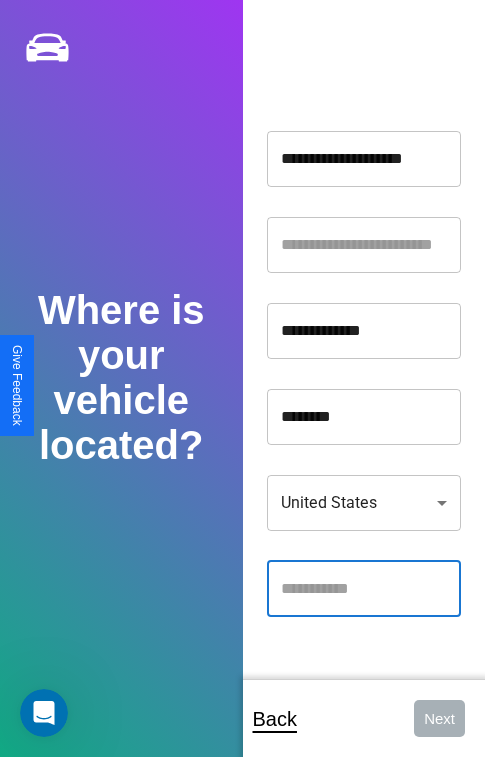 click at bounding box center [364, 589] 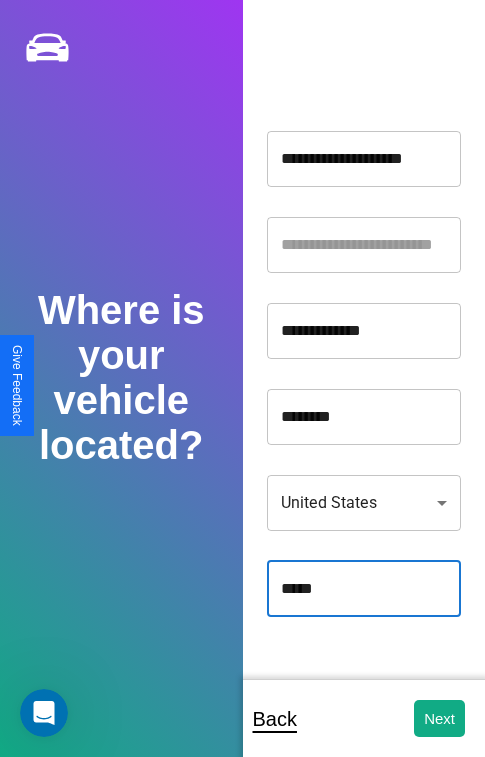 type on "*****" 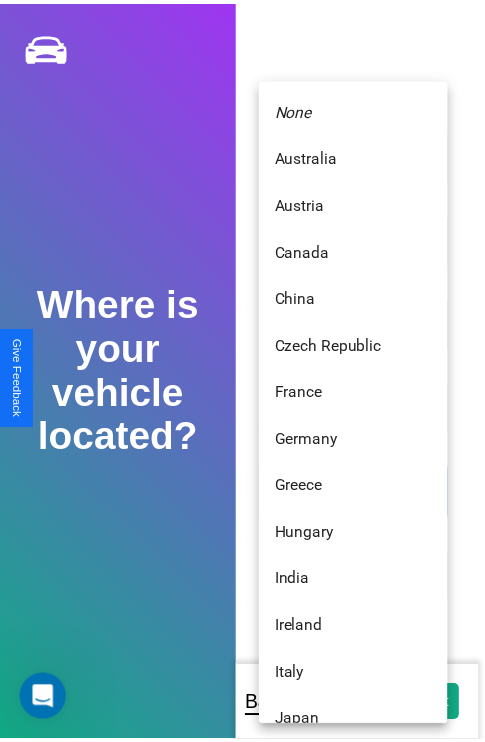 scroll, scrollTop: 459, scrollLeft: 0, axis: vertical 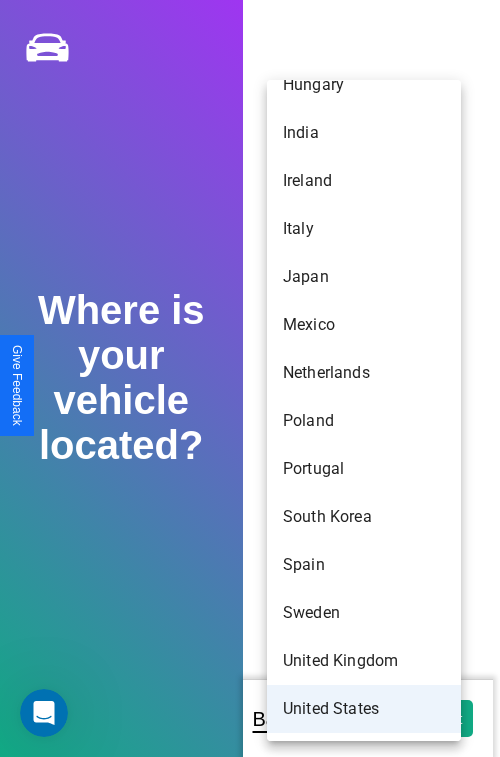 click on "United States" at bounding box center [364, 709] 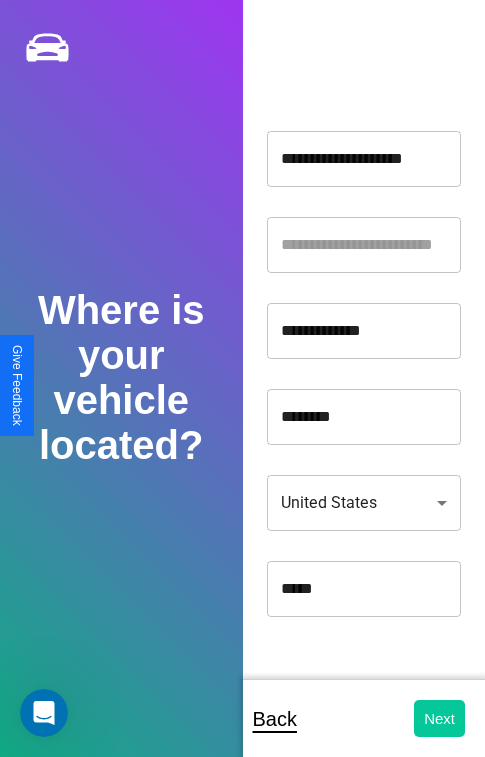 click on "Next" at bounding box center (439, 718) 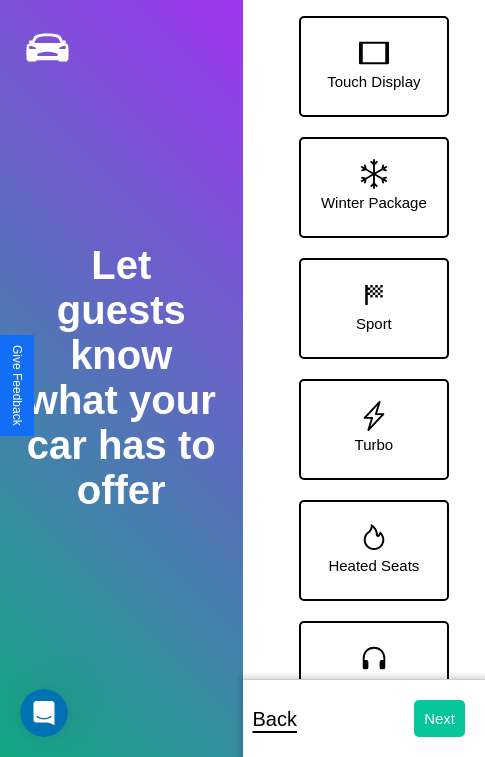 click on "Next" at bounding box center (439, 718) 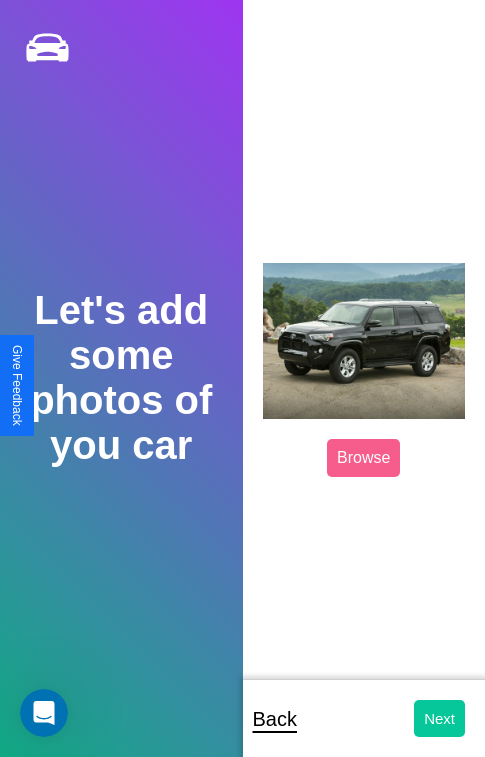click on "Next" at bounding box center (439, 718) 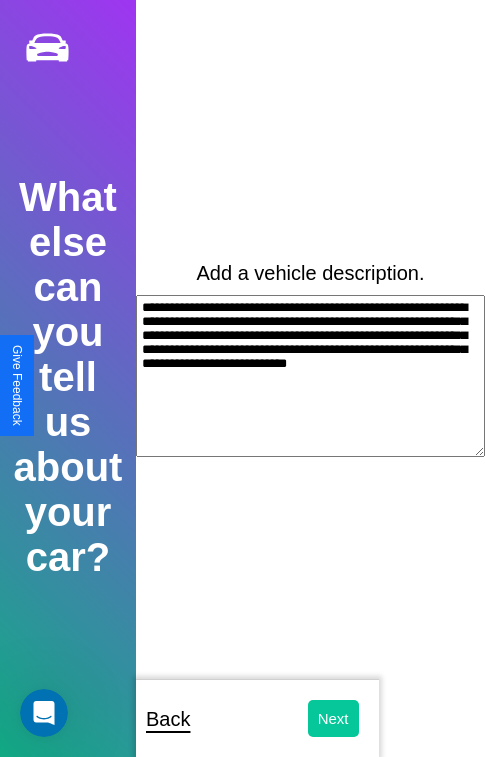 type on "**********" 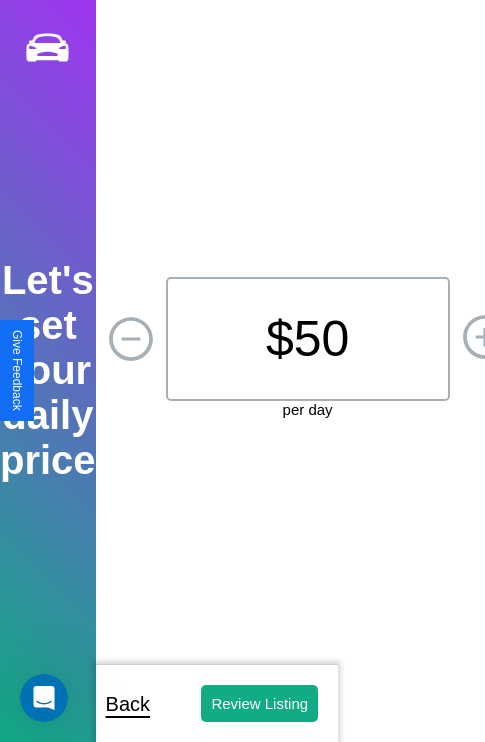 click on "$ 50" at bounding box center (308, 339) 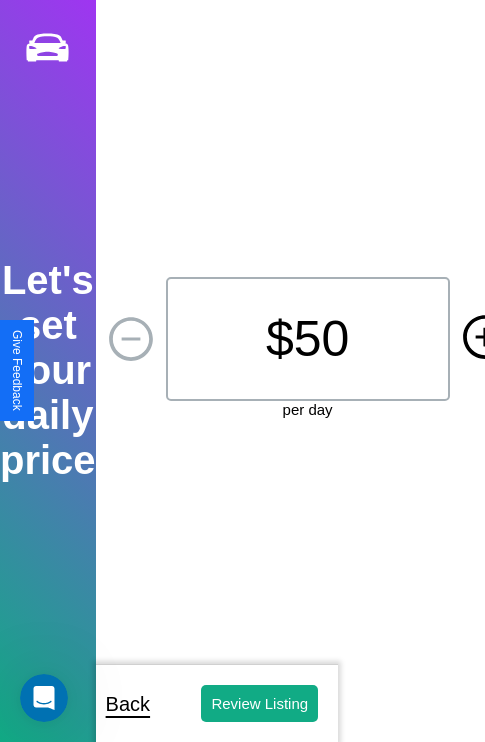click 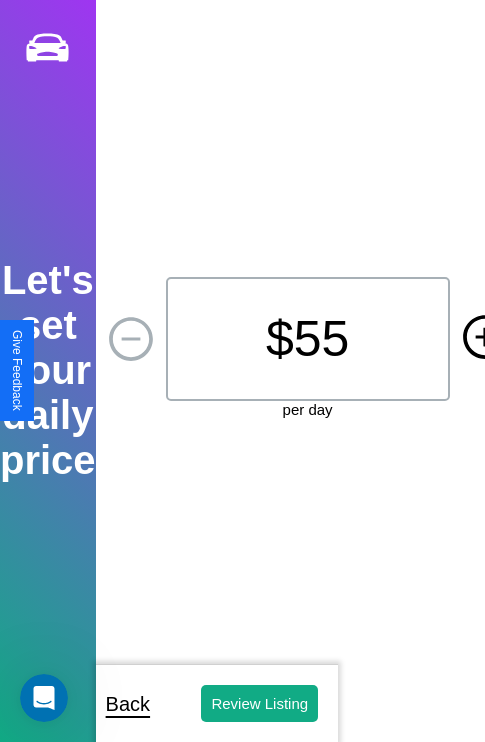 click 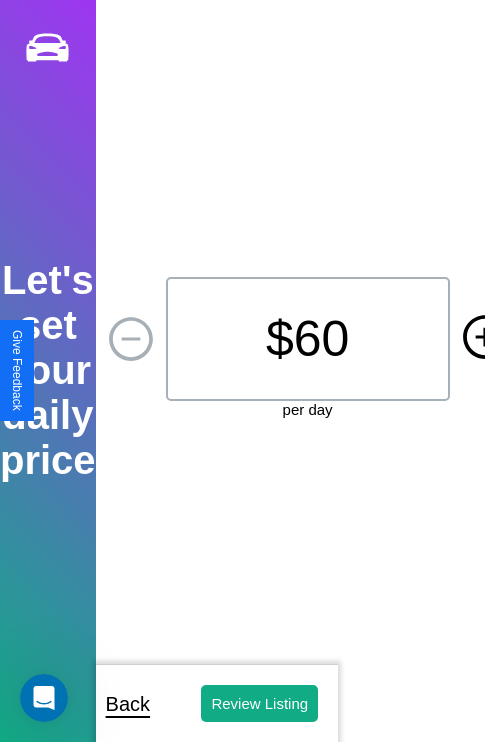 click 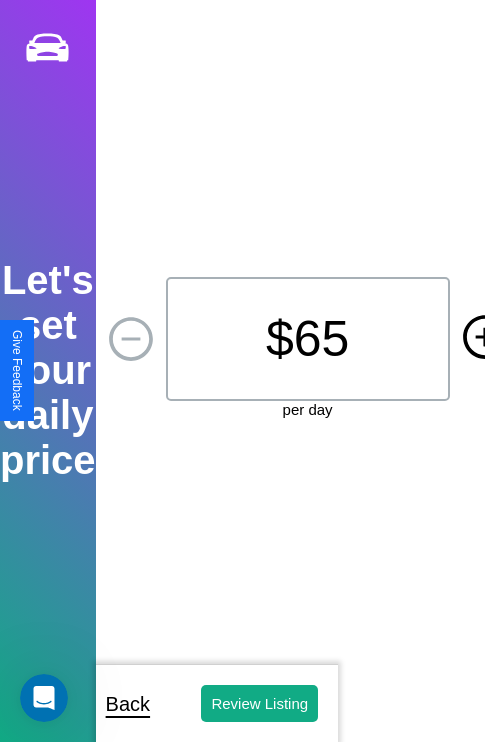 click 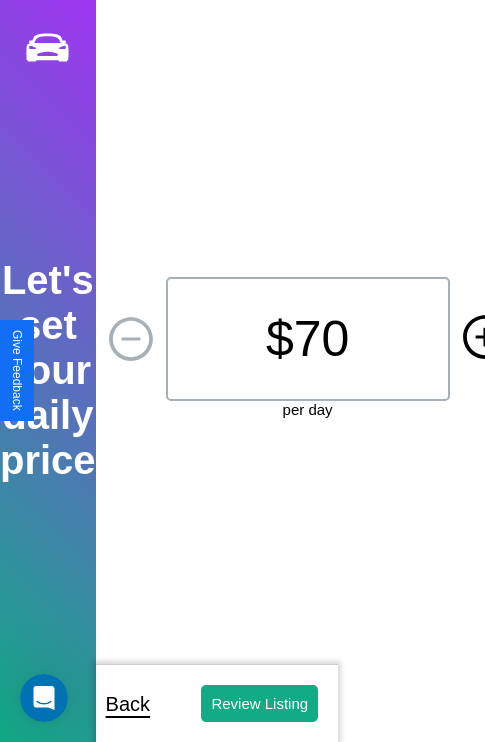 click 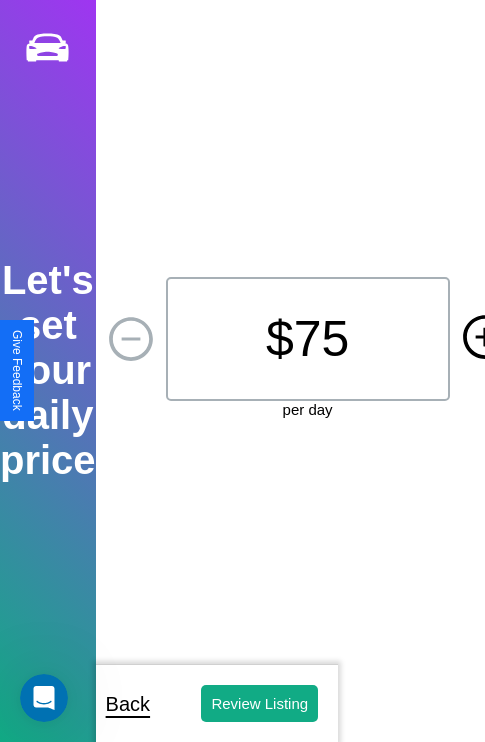 click 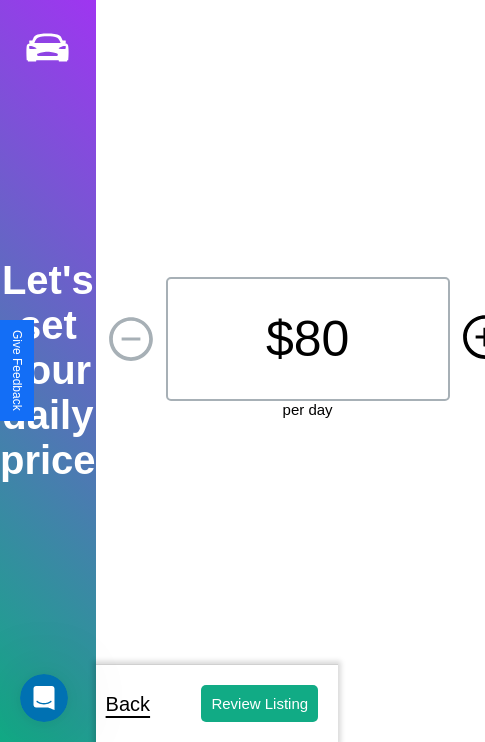 click 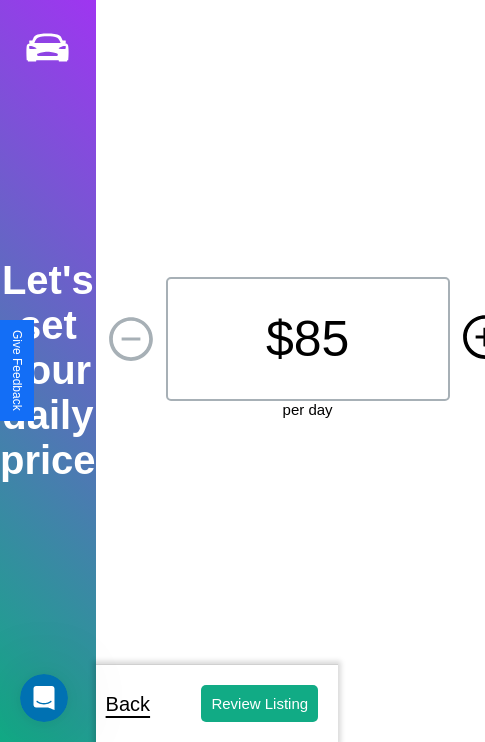 click 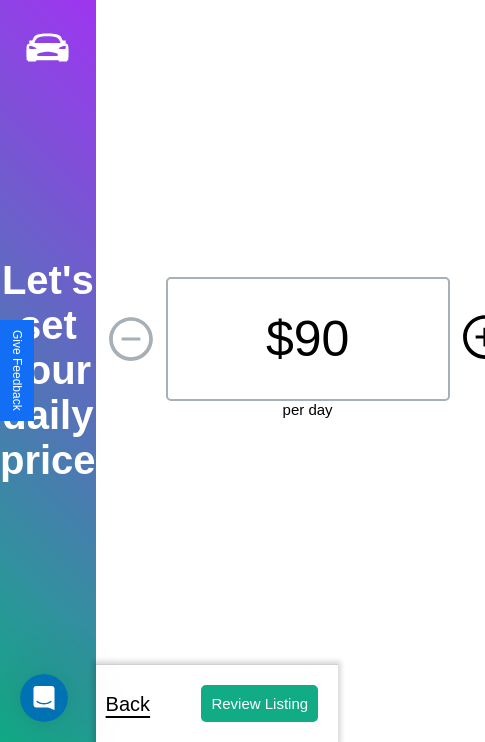 click 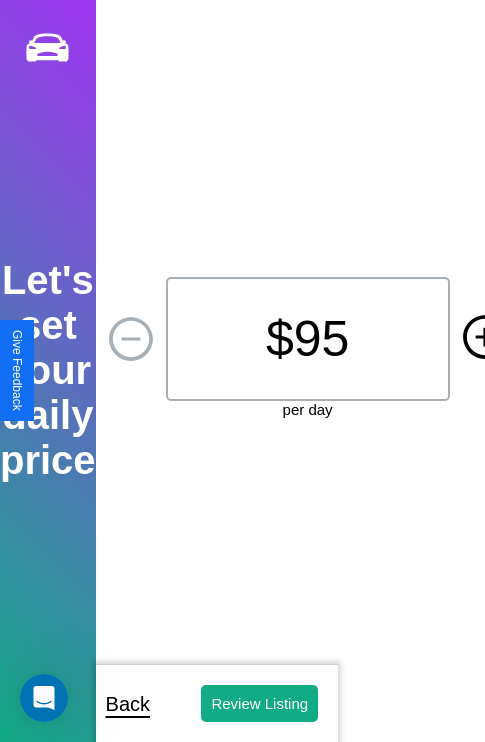 click 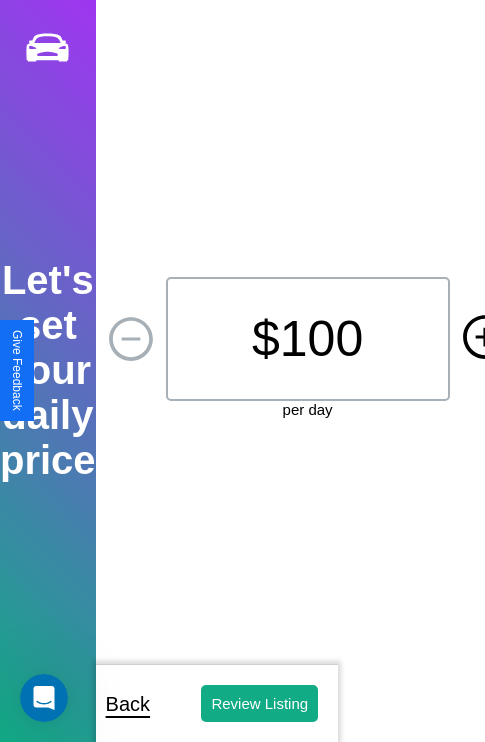 click 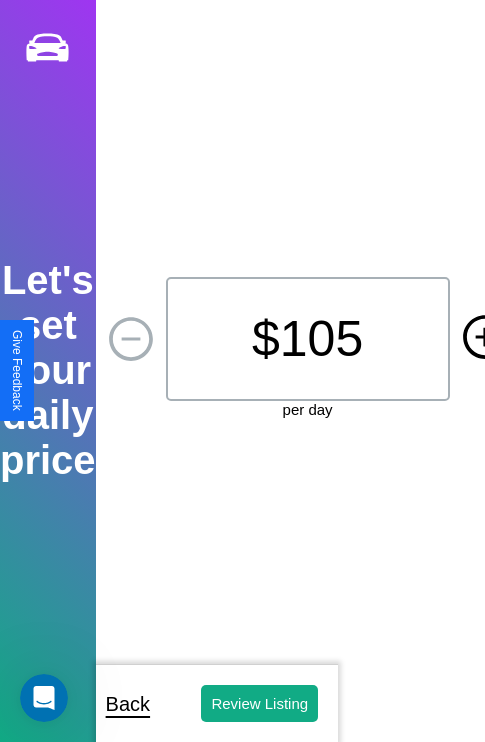 click 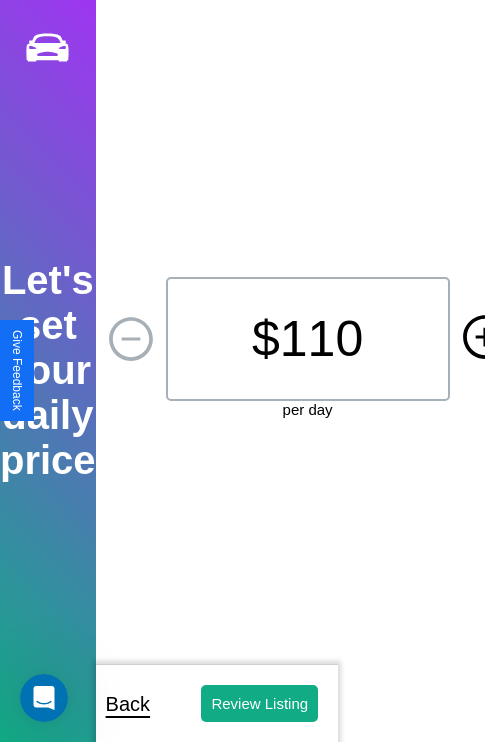 click 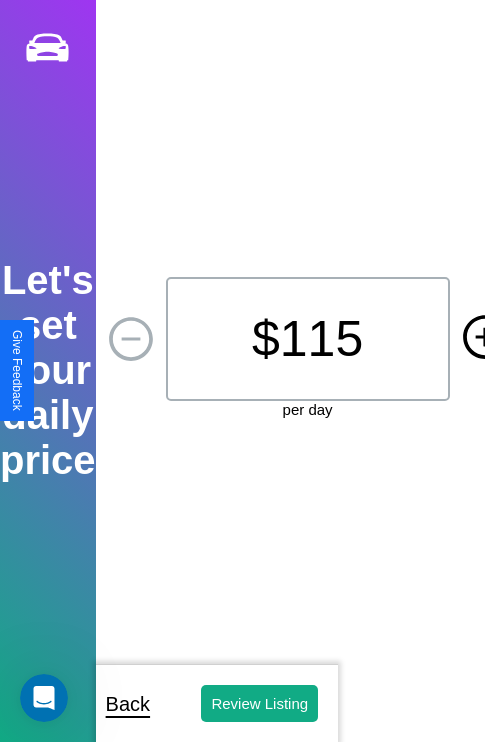 click 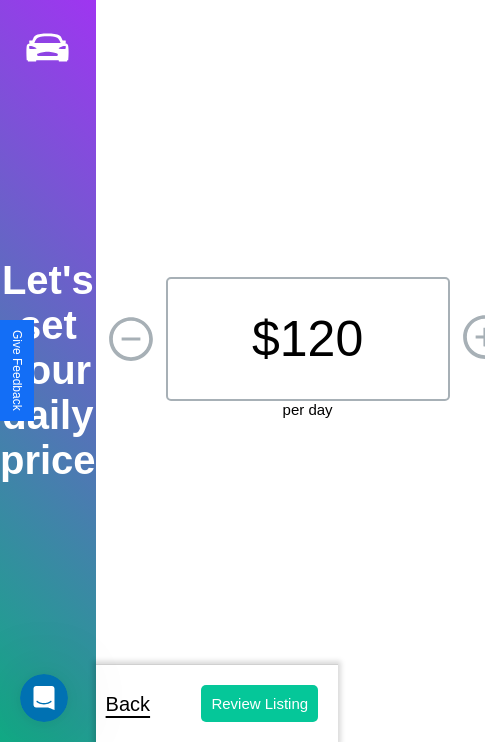 click on "Review Listing" at bounding box center [259, 703] 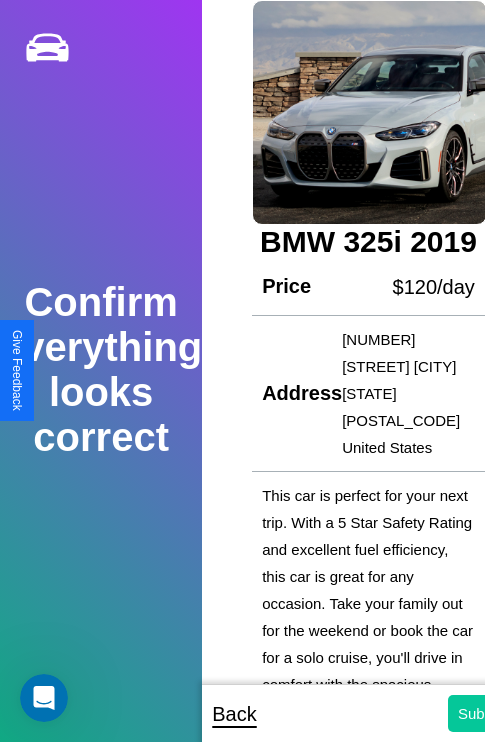 click on "Submit" at bounding box center [481, 713] 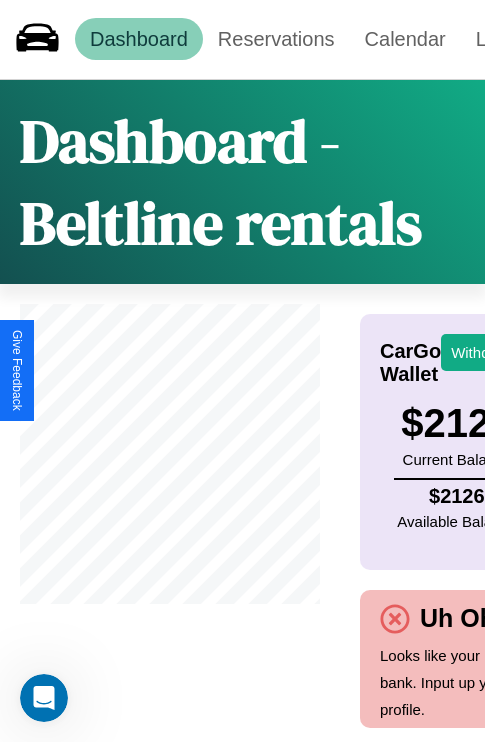 scroll, scrollTop: 0, scrollLeft: 232, axis: horizontal 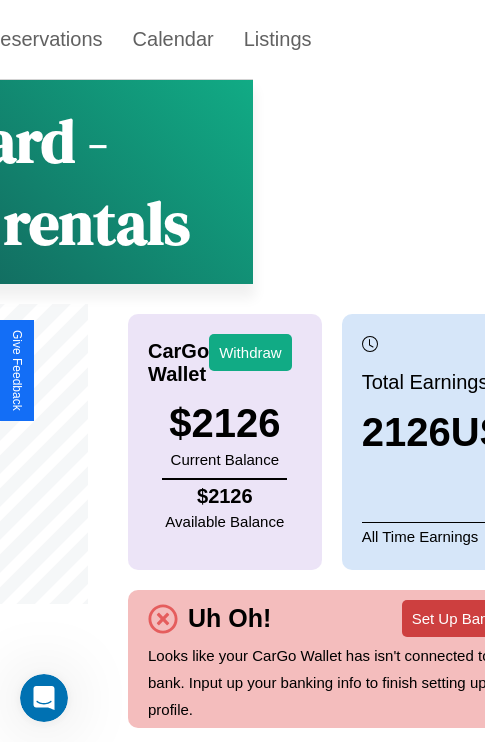 click on "Set Up Bank Info" at bounding box center [468, 618] 